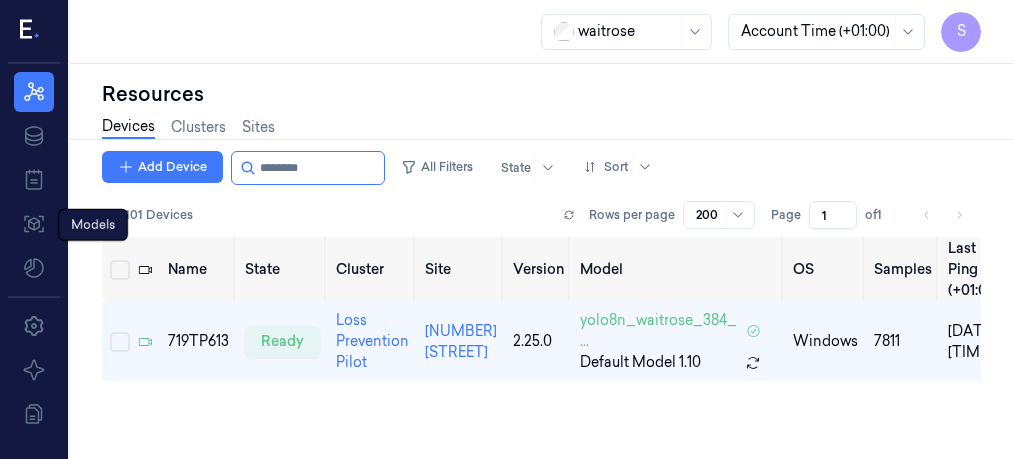 scroll, scrollTop: 0, scrollLeft: 0, axis: both 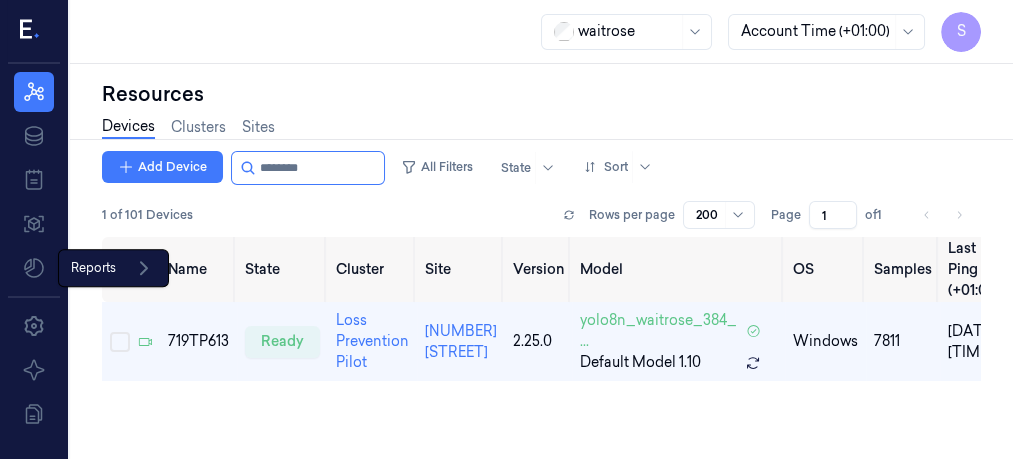 click 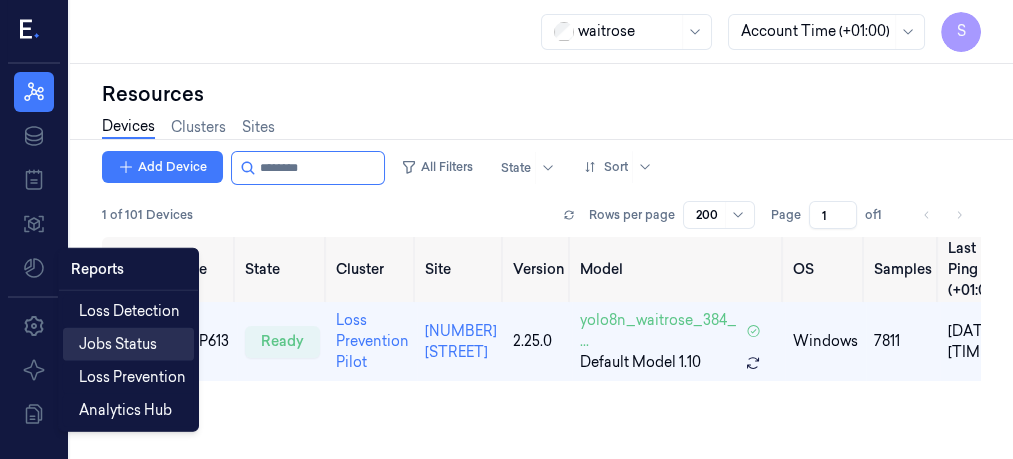 click on "Jobs Status" at bounding box center [118, 344] 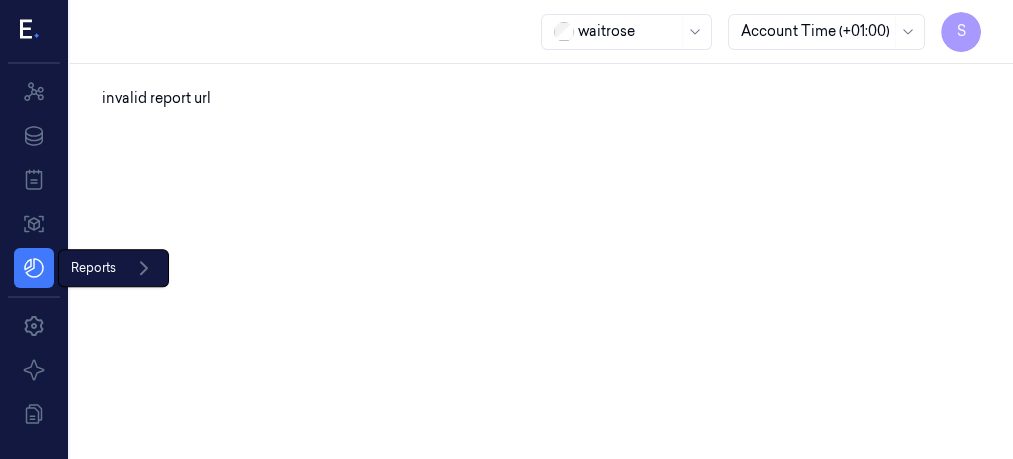 click 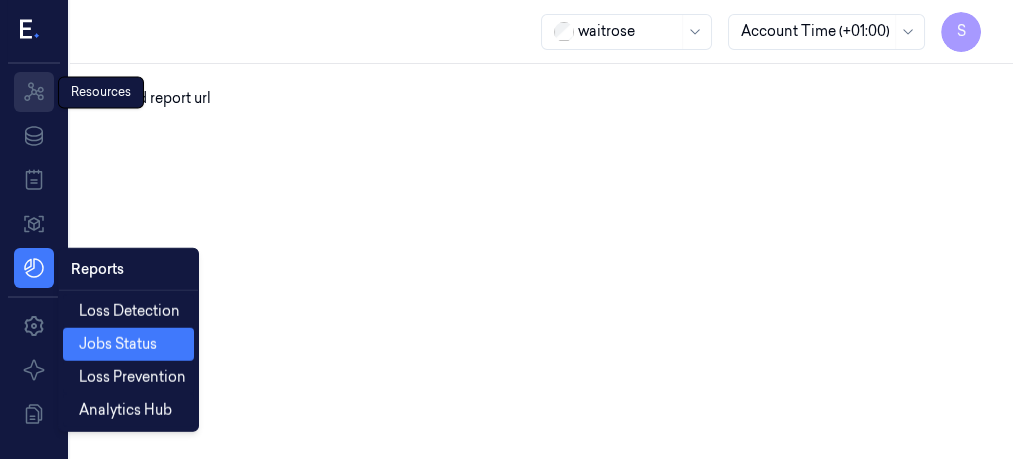 click on "S Resources Resources Resources Data Jobs Models Settings About Documentation waitrose Account Time (+01:00) S invalid report url
Reports   Loss Detection Jobs Status Loss Prevention Analytics Hub" at bounding box center (506, 229) 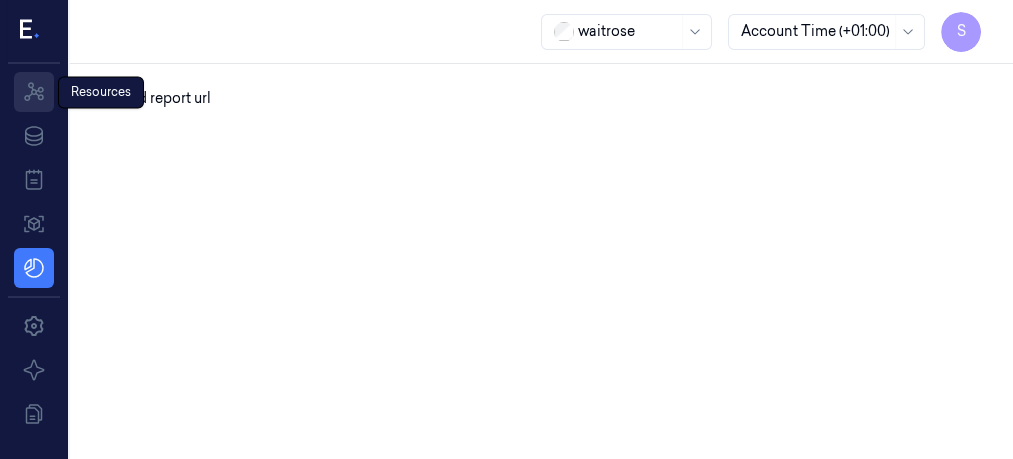 click 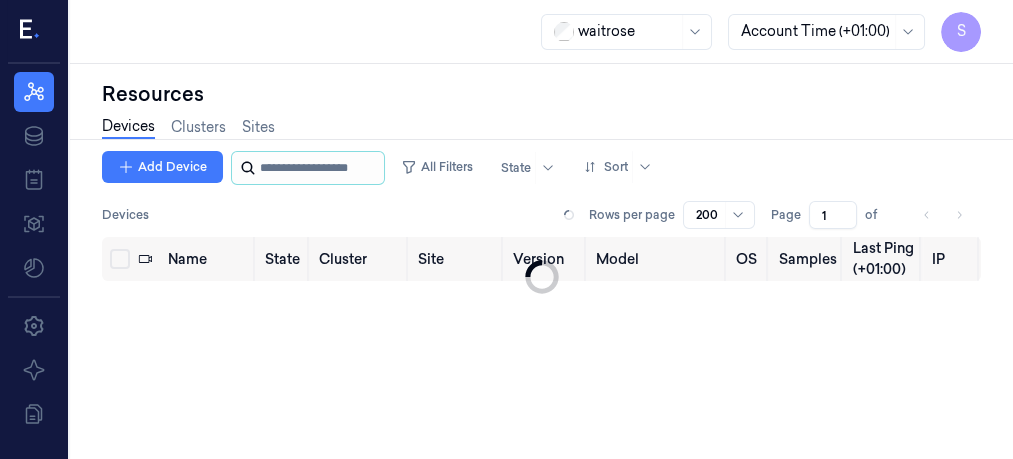 click at bounding box center (320, 168) 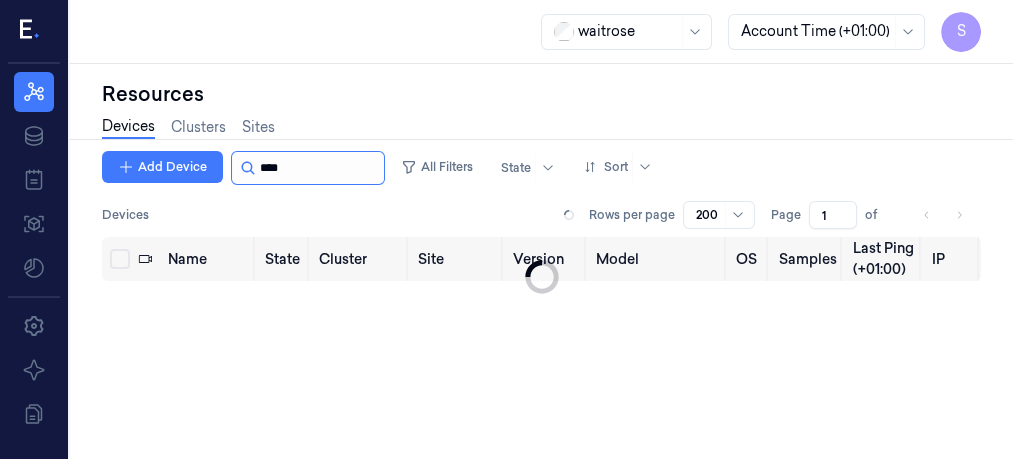 type on "*****" 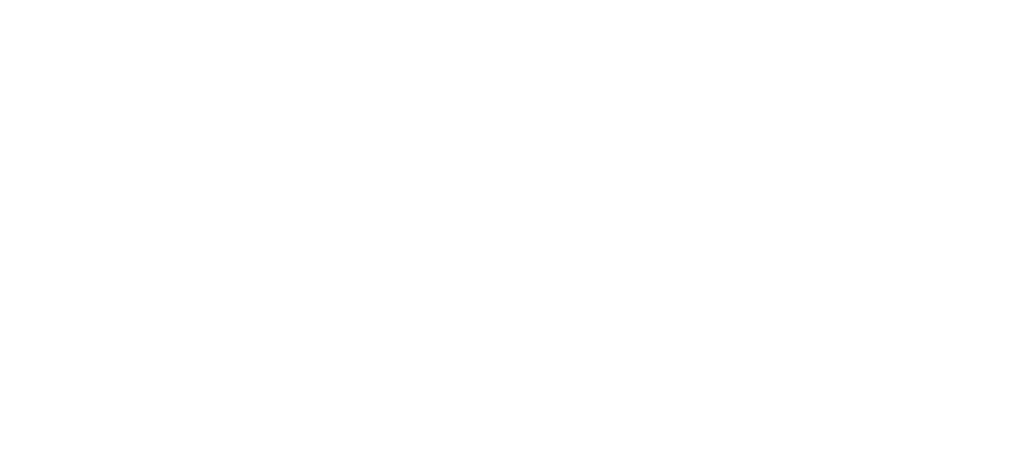 scroll, scrollTop: 0, scrollLeft: 0, axis: both 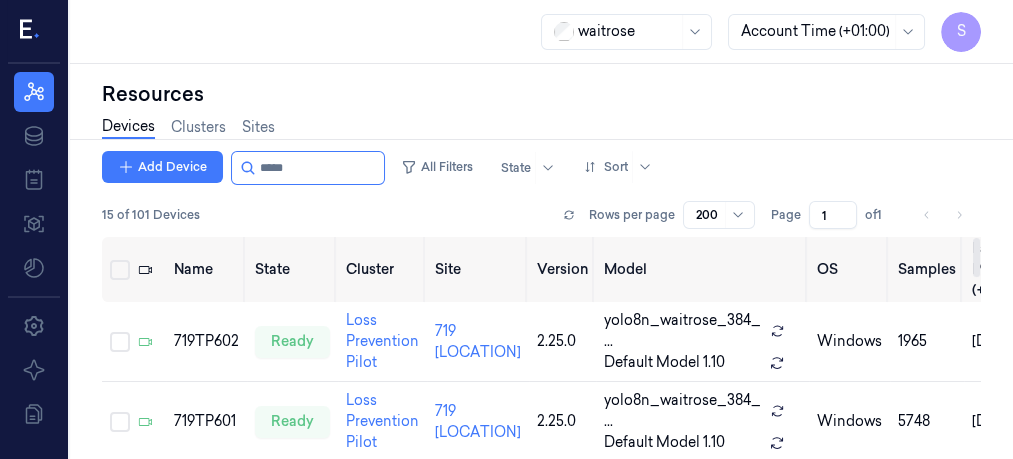 drag, startPoint x: 976, startPoint y: 255, endPoint x: 997, endPoint y: 248, distance: 22.135944 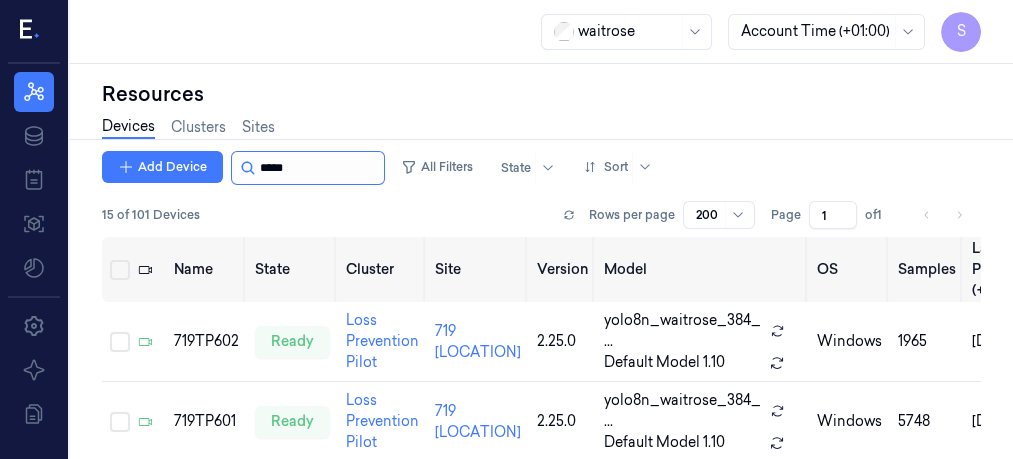 click at bounding box center [320, 168] 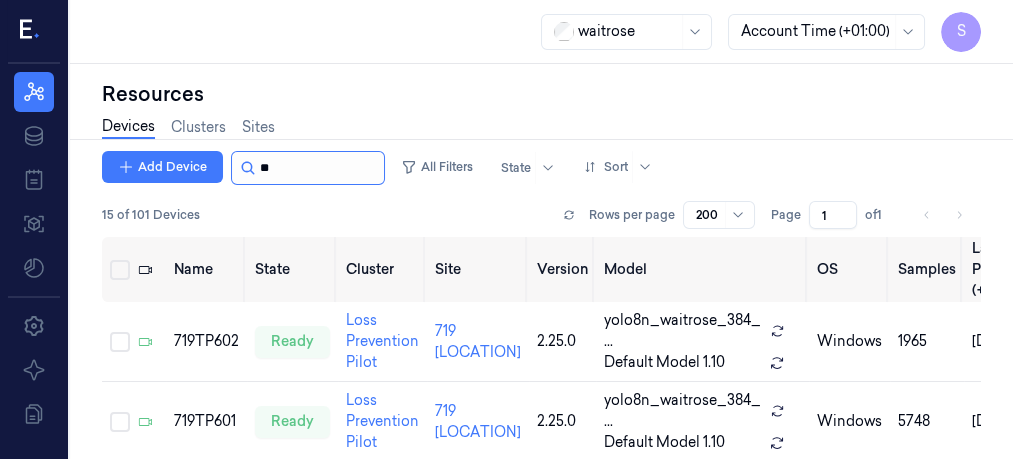 type on "*" 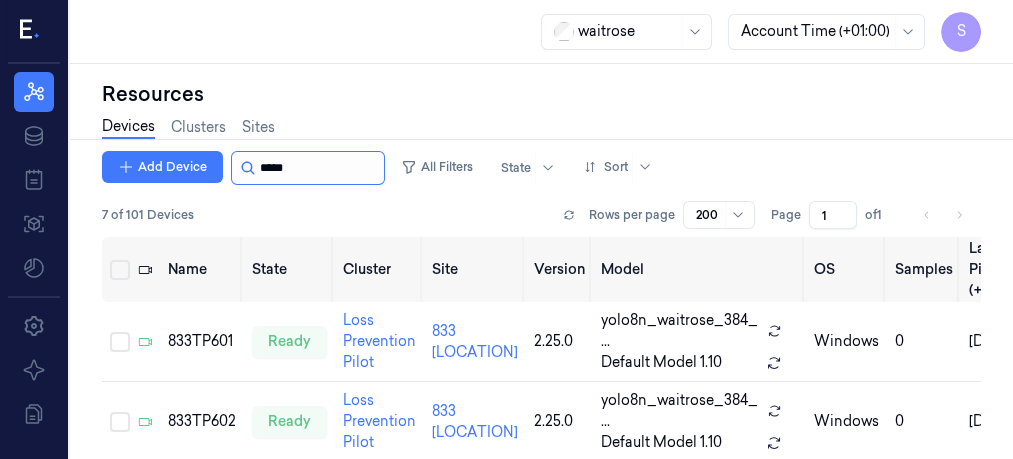 type on "*****" 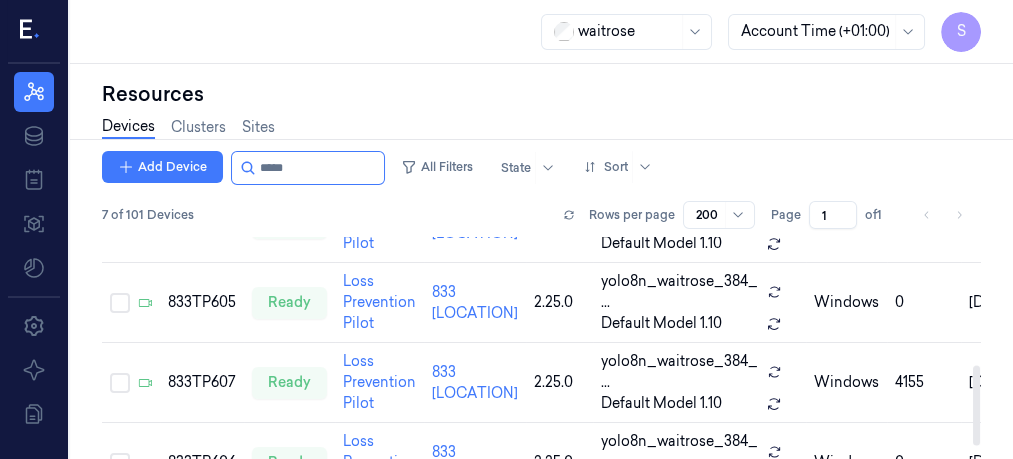 scroll, scrollTop: 354, scrollLeft: 0, axis: vertical 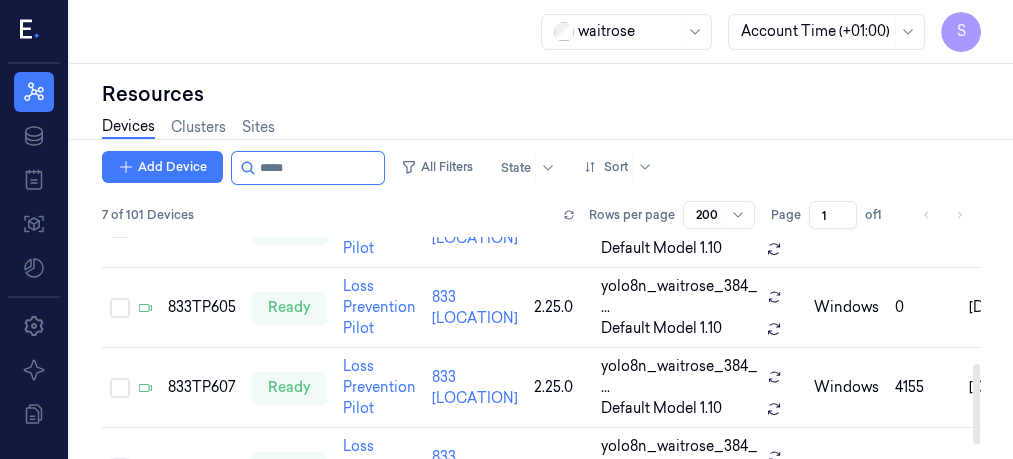 drag, startPoint x: 976, startPoint y: 269, endPoint x: 986, endPoint y: 395, distance: 126.3962 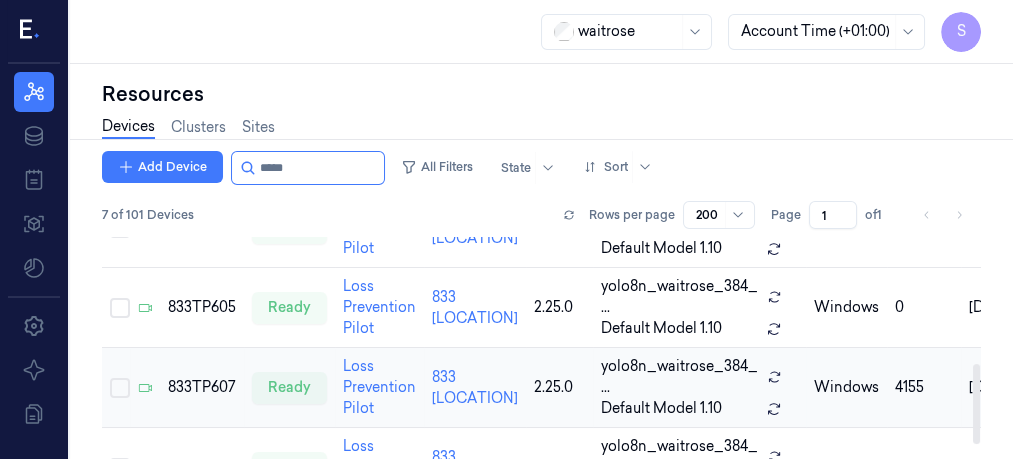 click on "windows" at bounding box center [846, 388] 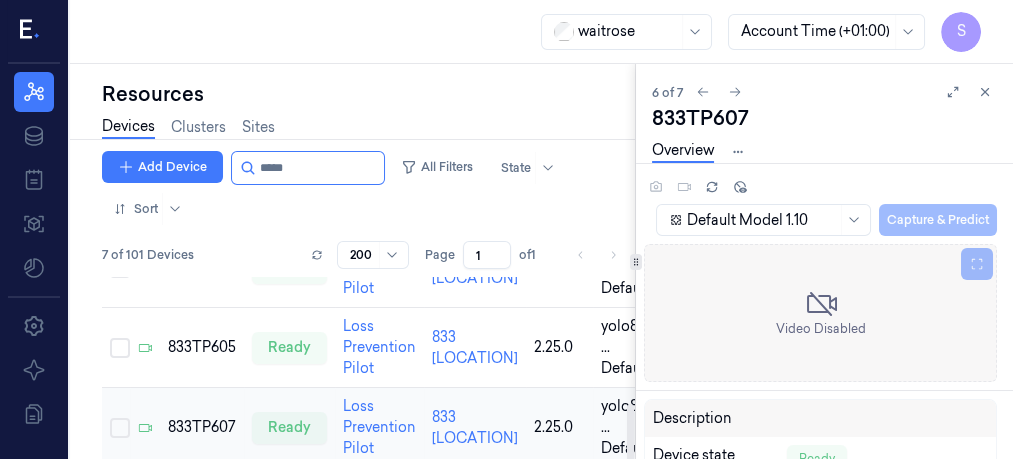 scroll, scrollTop: 0, scrollLeft: 0, axis: both 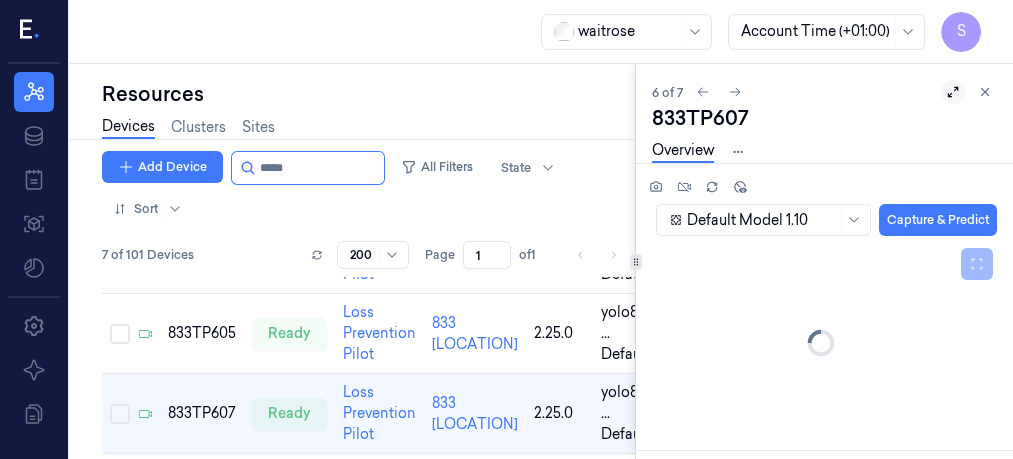 click 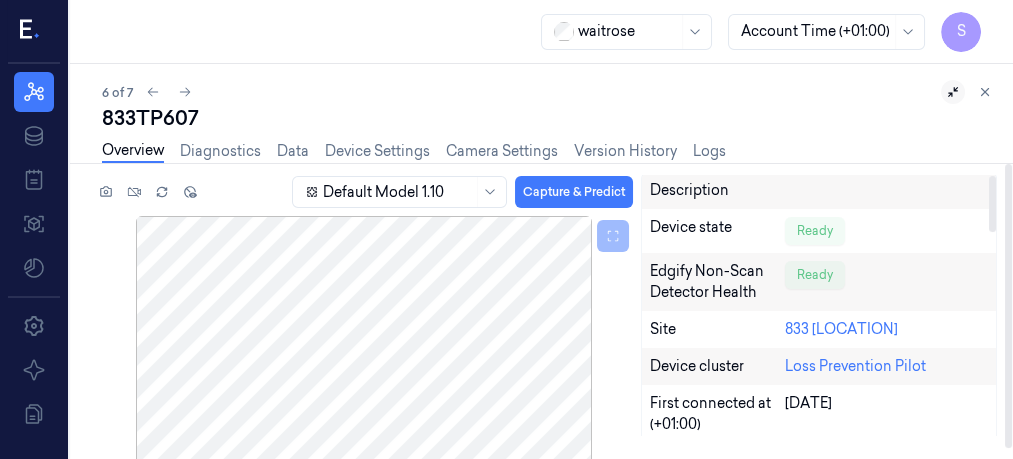 scroll, scrollTop: 0, scrollLeft: 0, axis: both 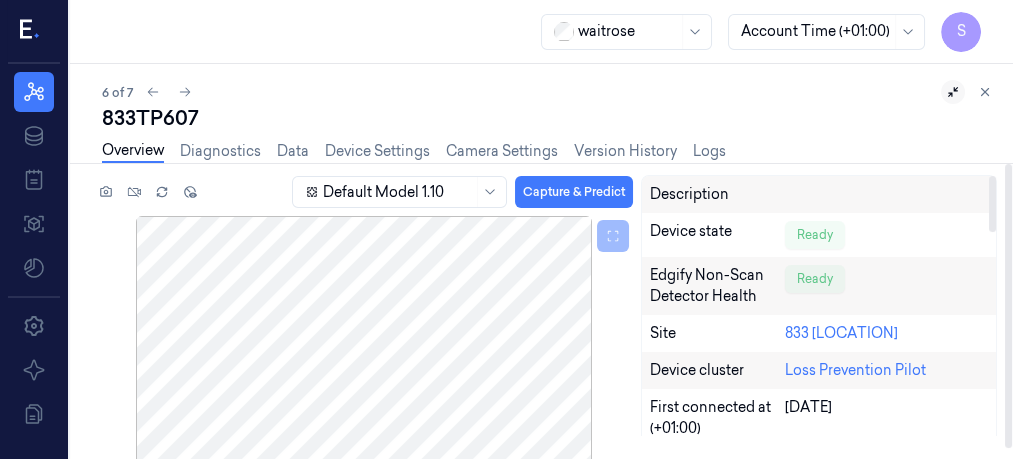 drag, startPoint x: 989, startPoint y: 209, endPoint x: 1011, endPoint y: 121, distance: 90.70832 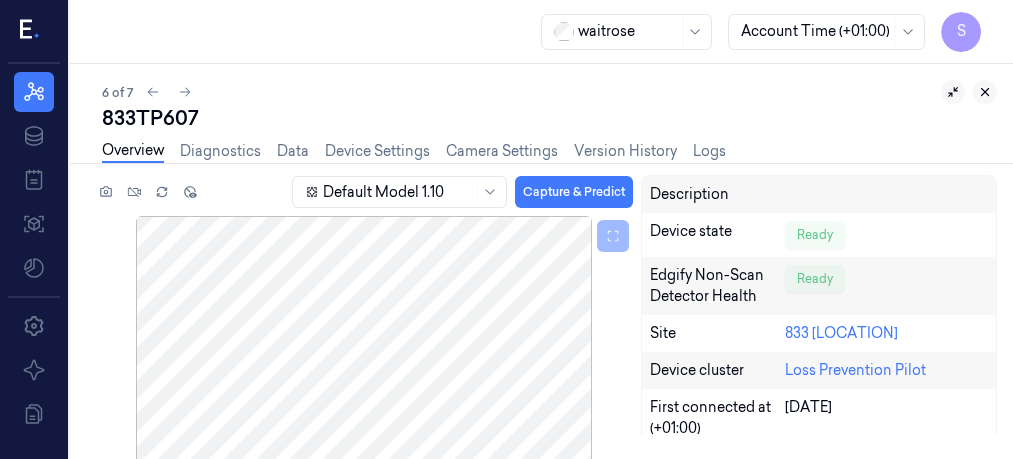click 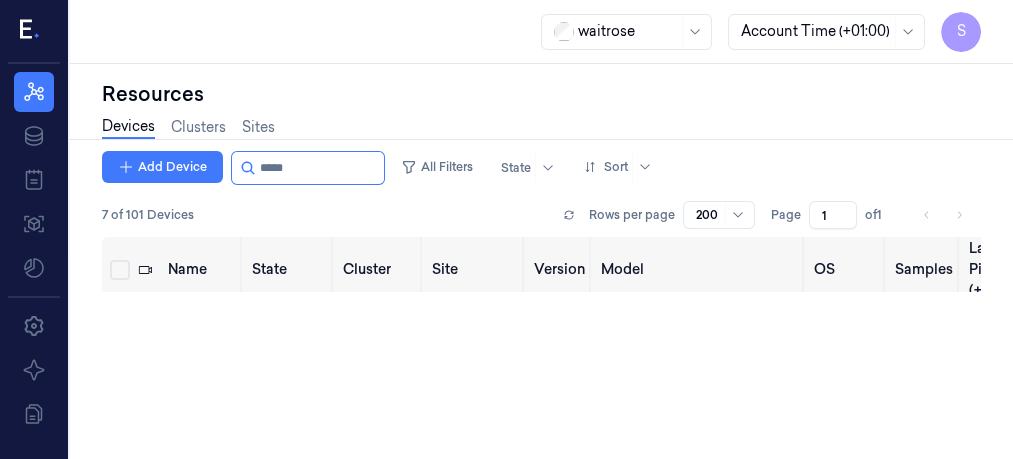 scroll, scrollTop: 0, scrollLeft: 0, axis: both 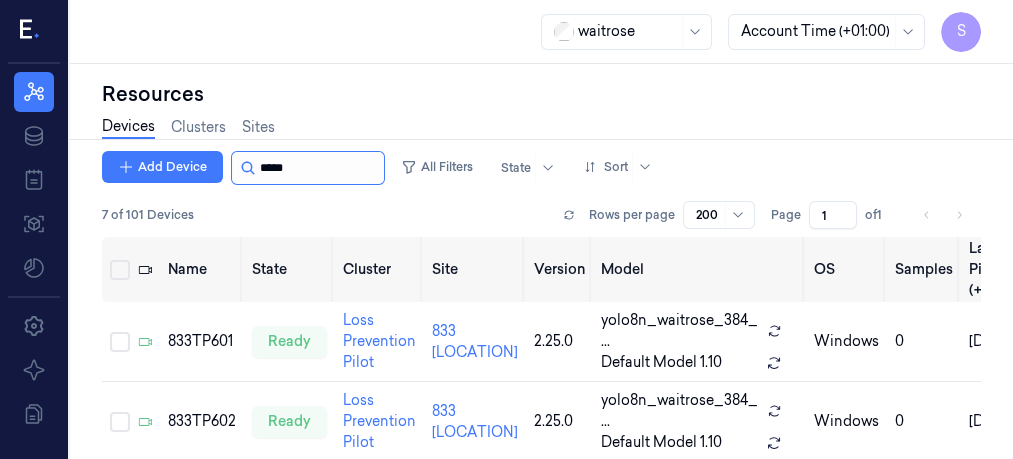 click at bounding box center (320, 168) 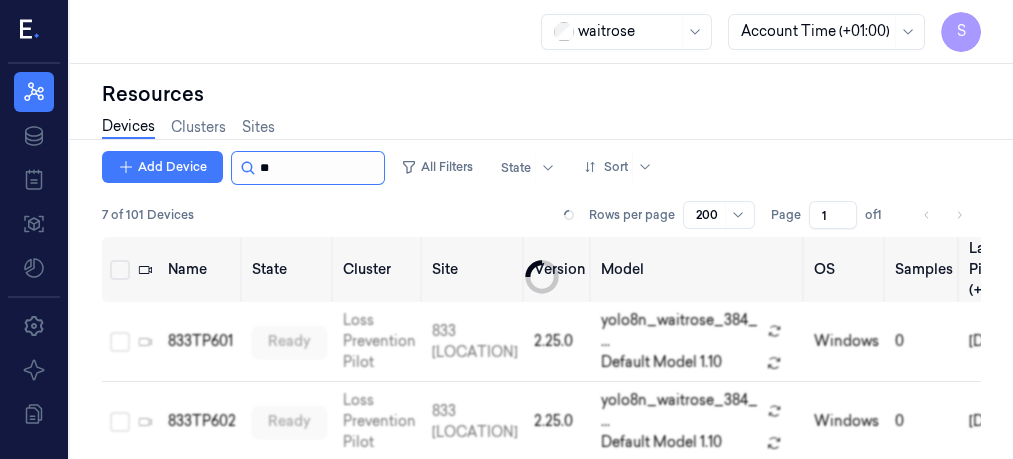 type on "*" 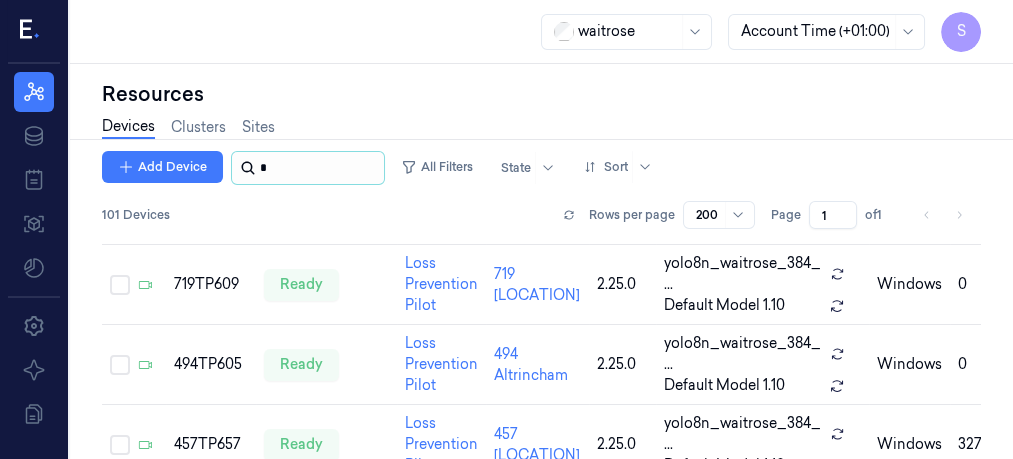 scroll, scrollTop: 4860, scrollLeft: 0, axis: vertical 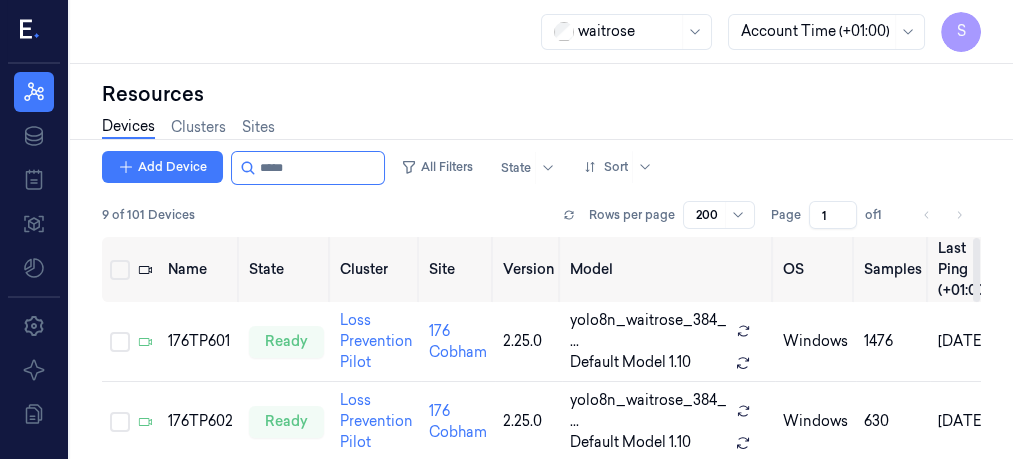 type on "*****" 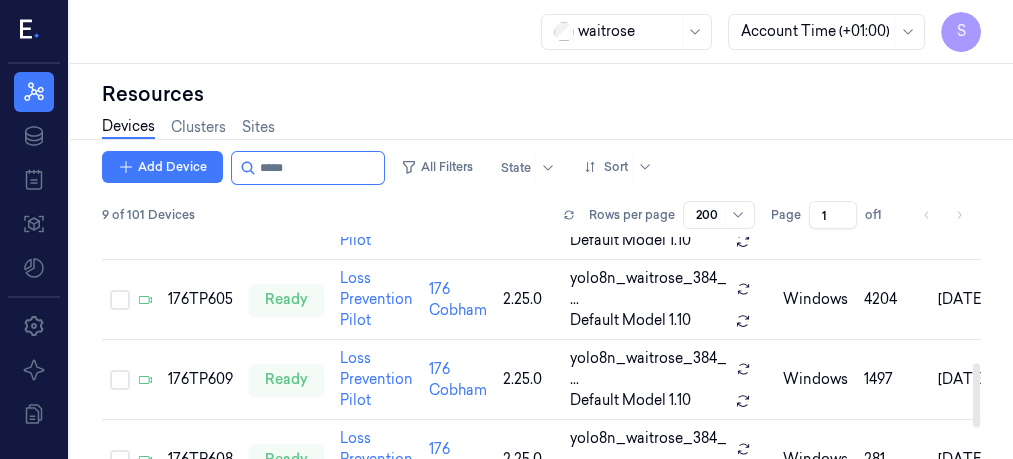 scroll, scrollTop: 440, scrollLeft: 0, axis: vertical 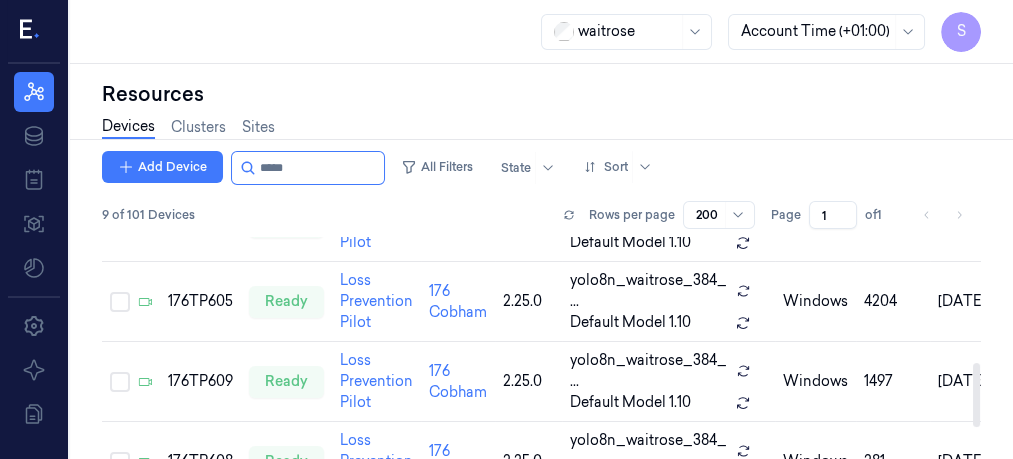 drag, startPoint x: 974, startPoint y: 277, endPoint x: 996, endPoint y: 402, distance: 126.921234 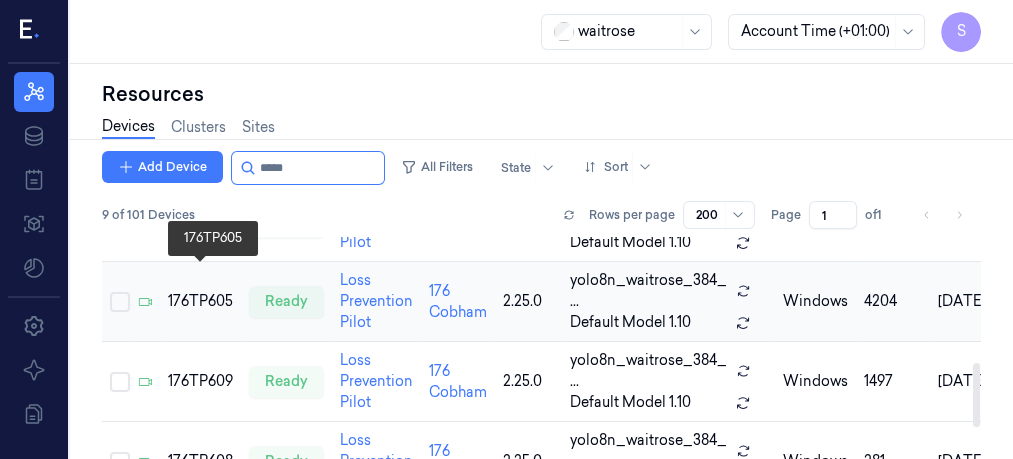 click on "176TP605" at bounding box center (200, 301) 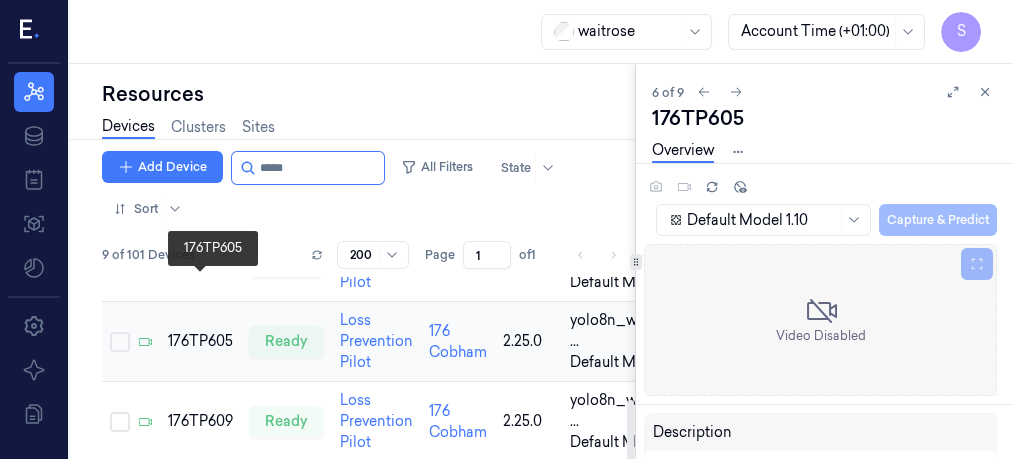 scroll, scrollTop: 0, scrollLeft: 0, axis: both 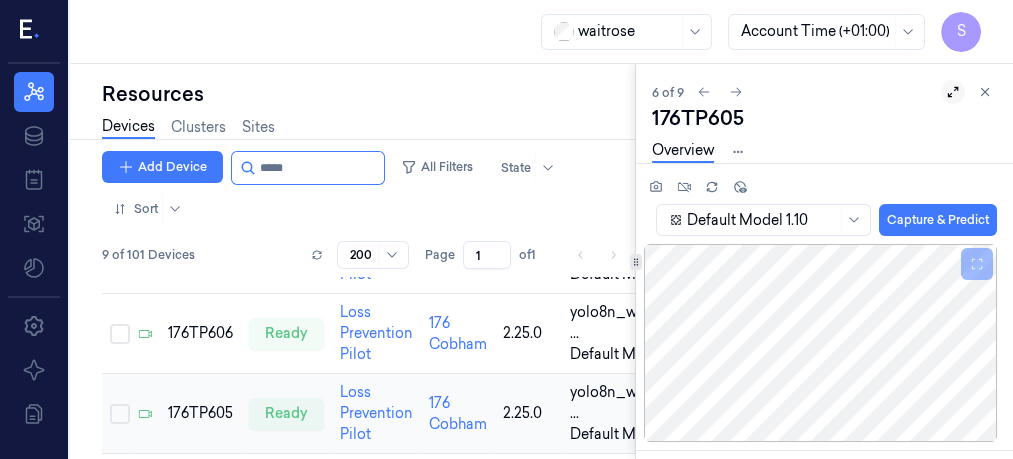 click 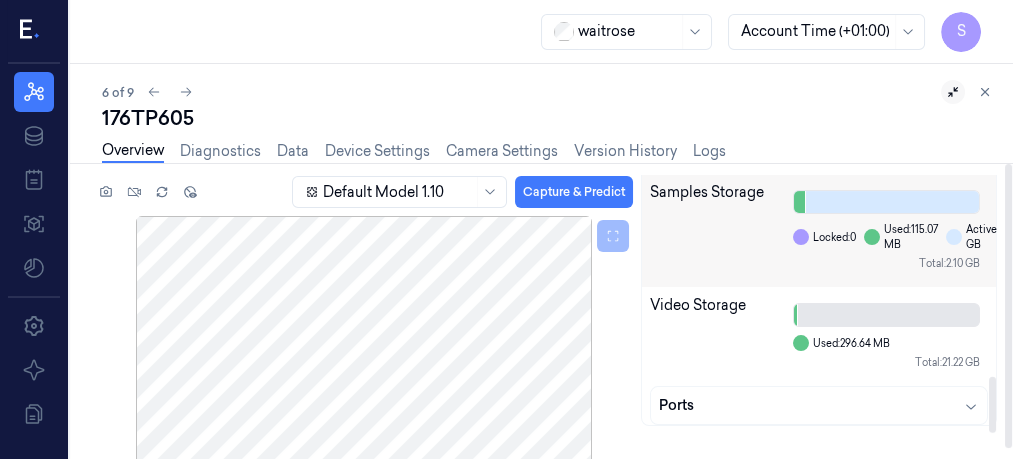 scroll, scrollTop: 959, scrollLeft: 0, axis: vertical 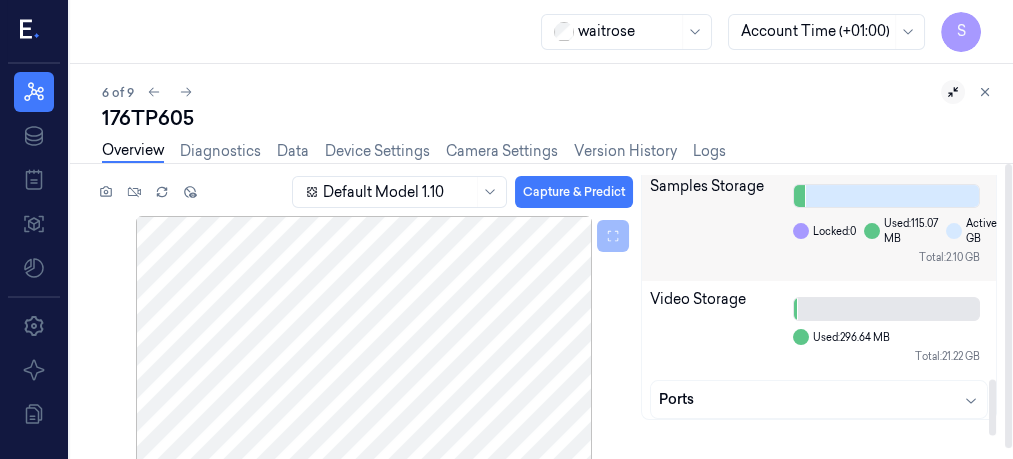 drag, startPoint x: 992, startPoint y: 207, endPoint x: 952, endPoint y: 411, distance: 207.88458 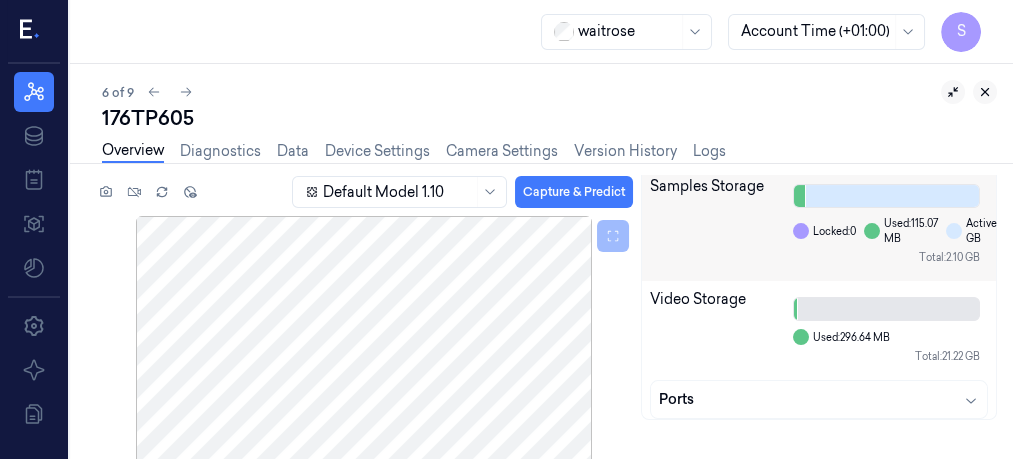 click 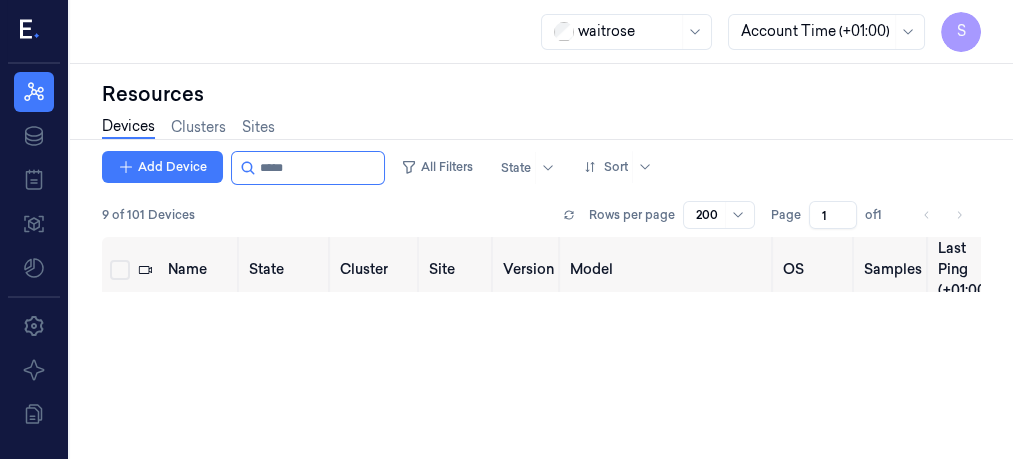 scroll, scrollTop: 0, scrollLeft: 0, axis: both 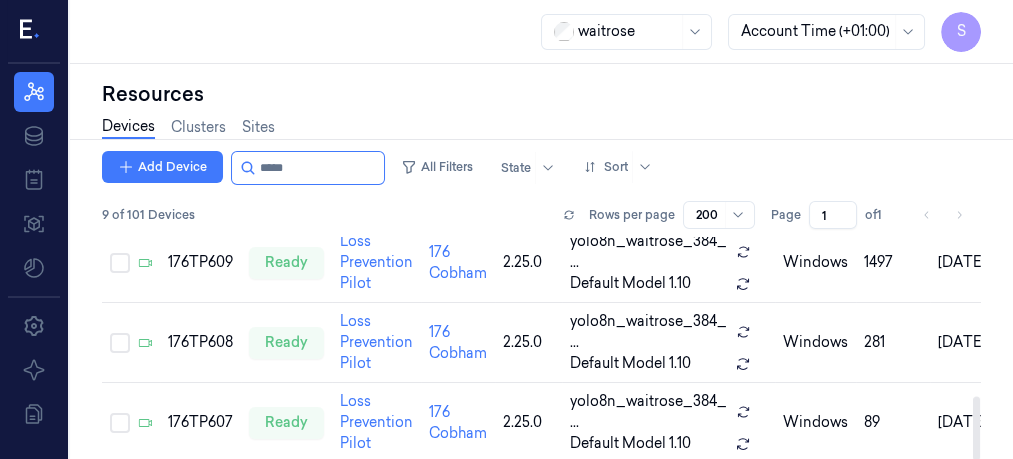 drag, startPoint x: 978, startPoint y: 283, endPoint x: 984, endPoint y: 465, distance: 182.09888 